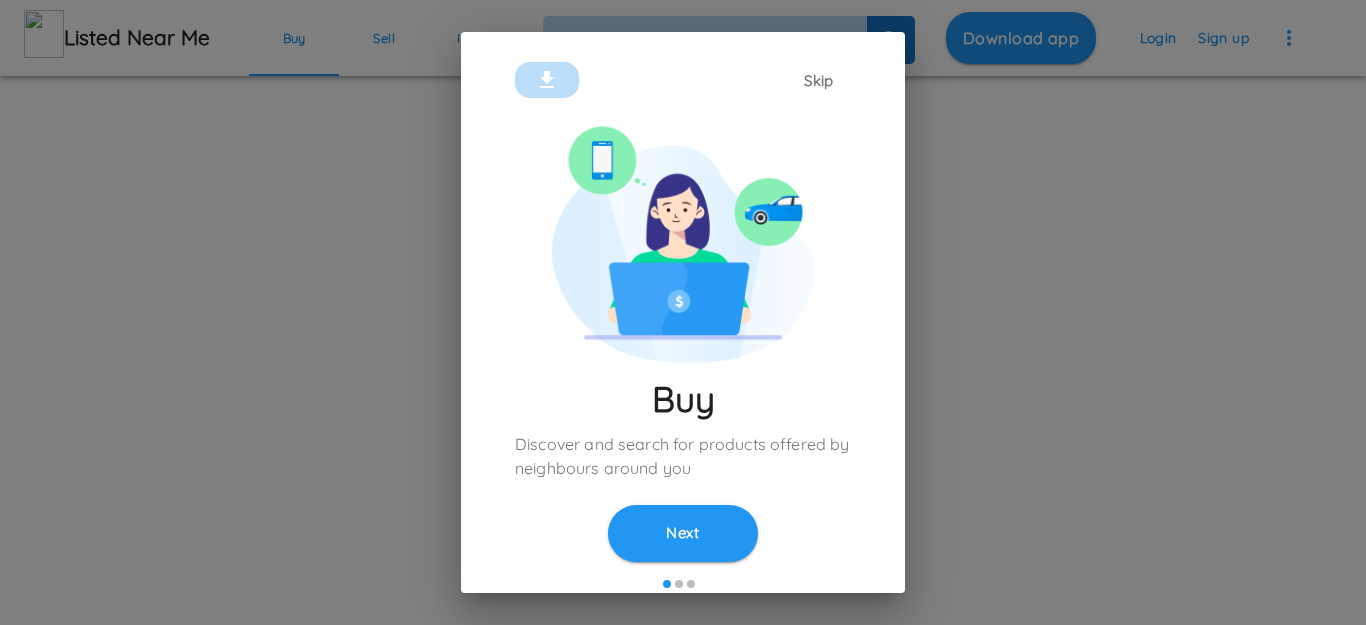 scroll, scrollTop: 0, scrollLeft: 0, axis: both 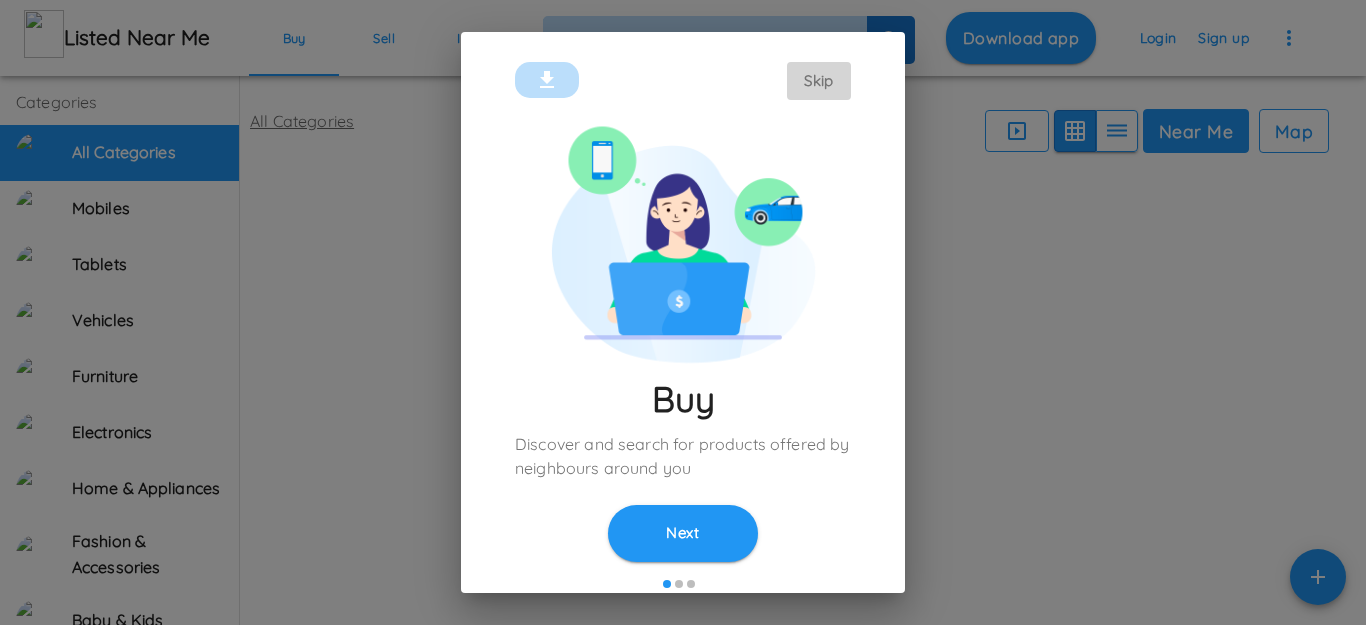 click on "Skip" at bounding box center [819, 81] 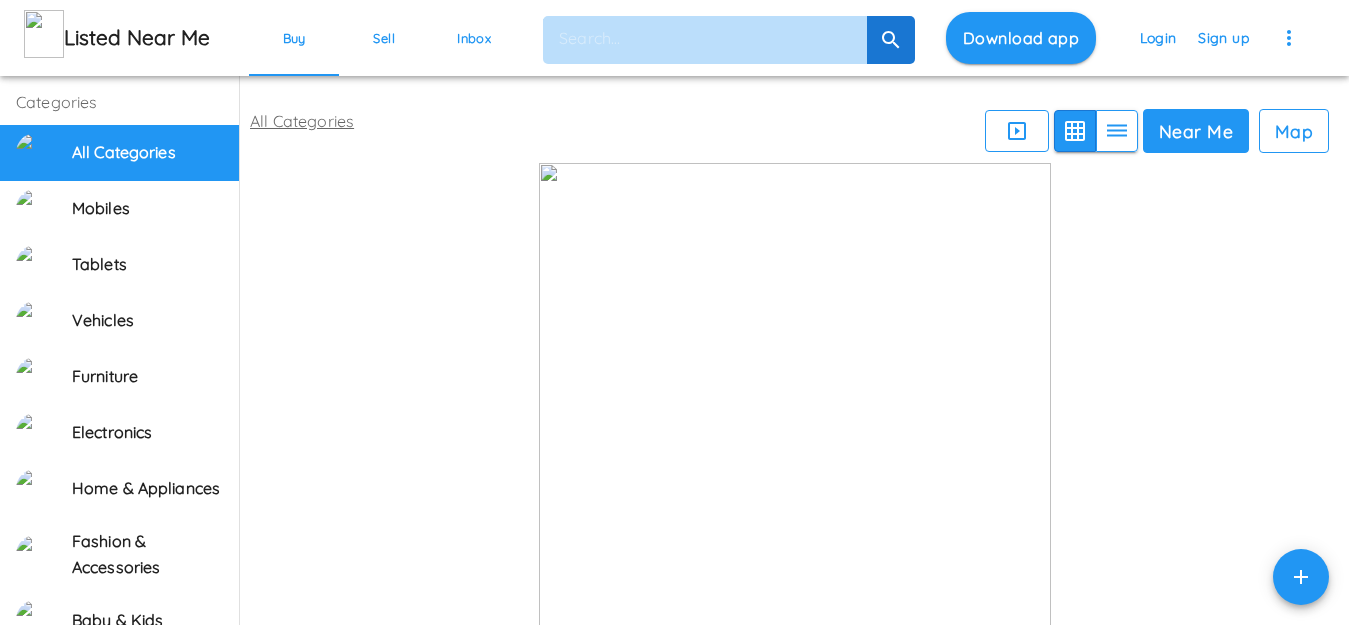 click on "Sign up" at bounding box center (1223, 37) 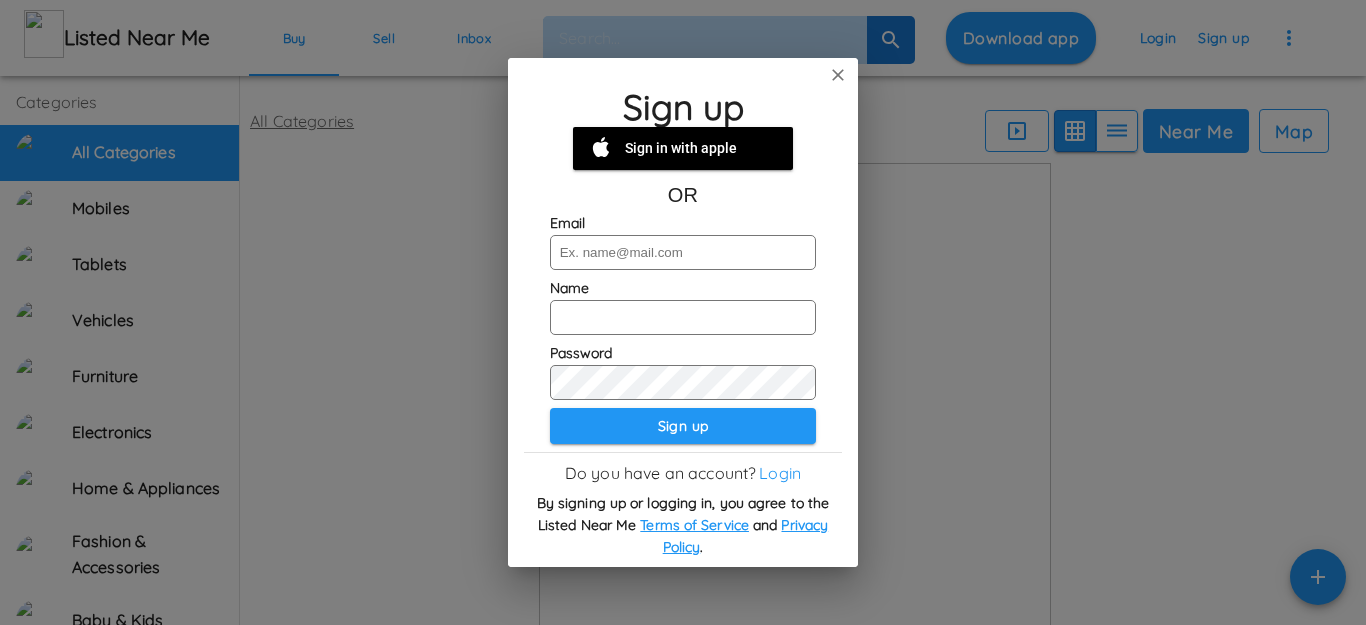 click at bounding box center (683, 252) 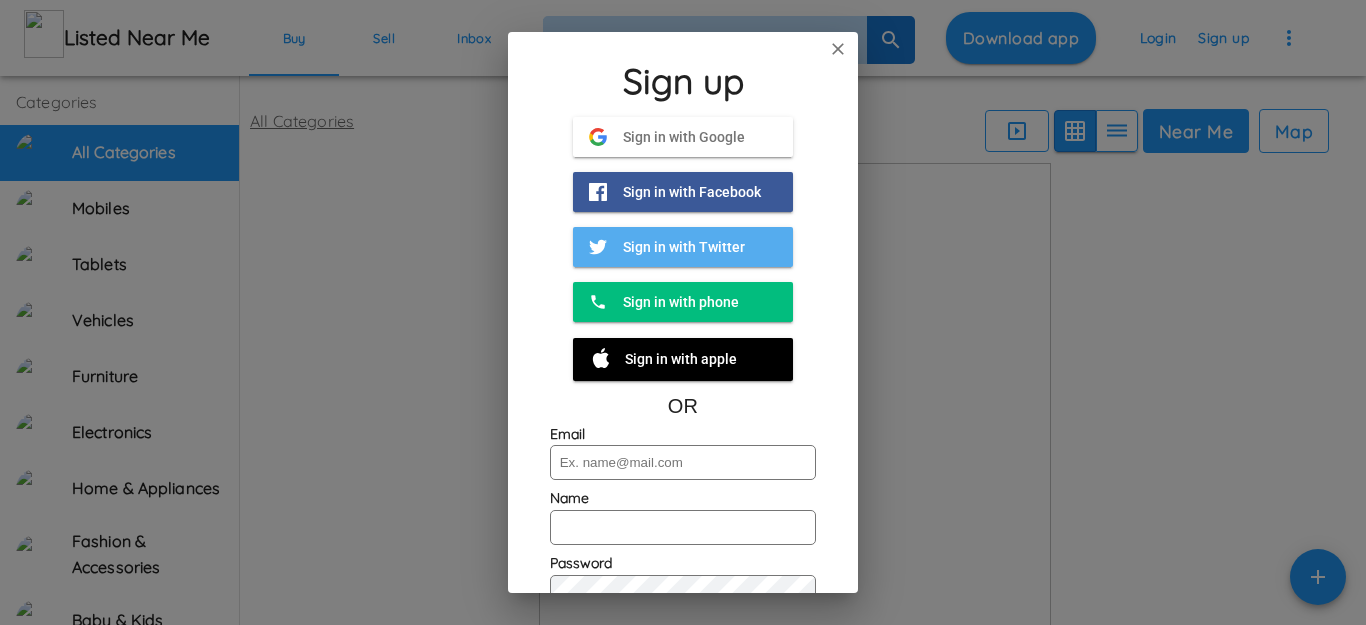 paste on "Houston Abogado De Accidentes" 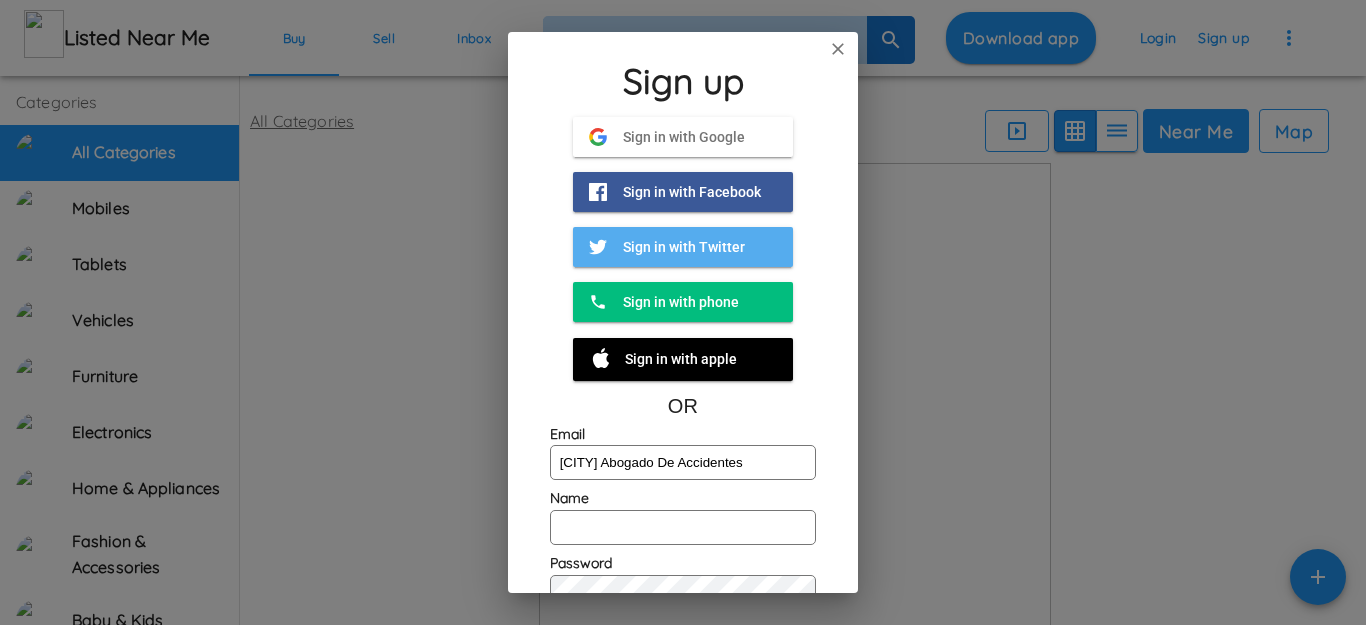 scroll, scrollTop: 100, scrollLeft: 0, axis: vertical 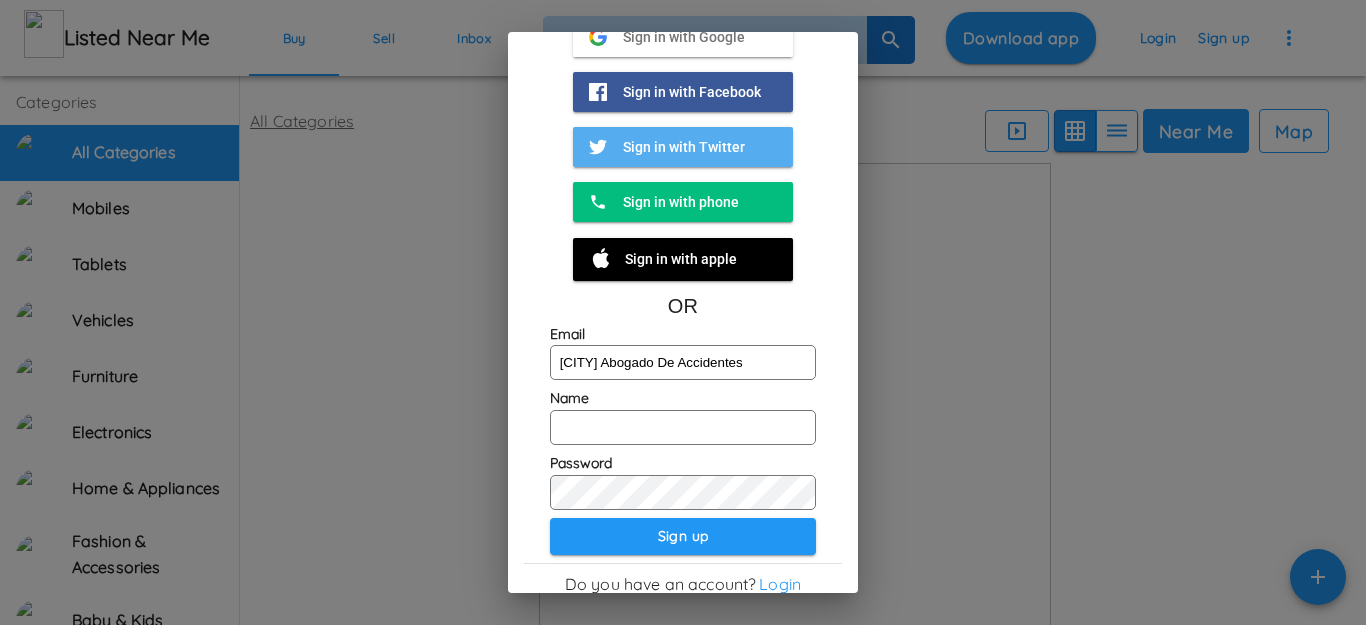 type on "Houston Abogado De Accidentes" 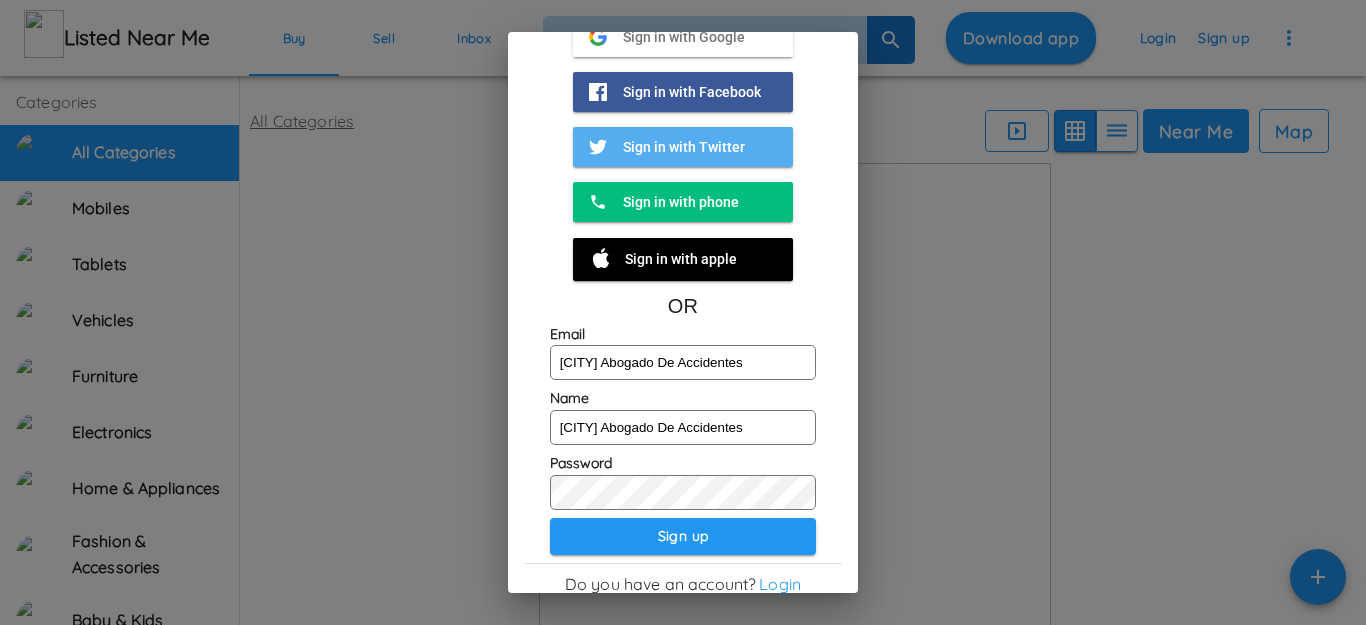 type on "Houston Abogado De Accidentes" 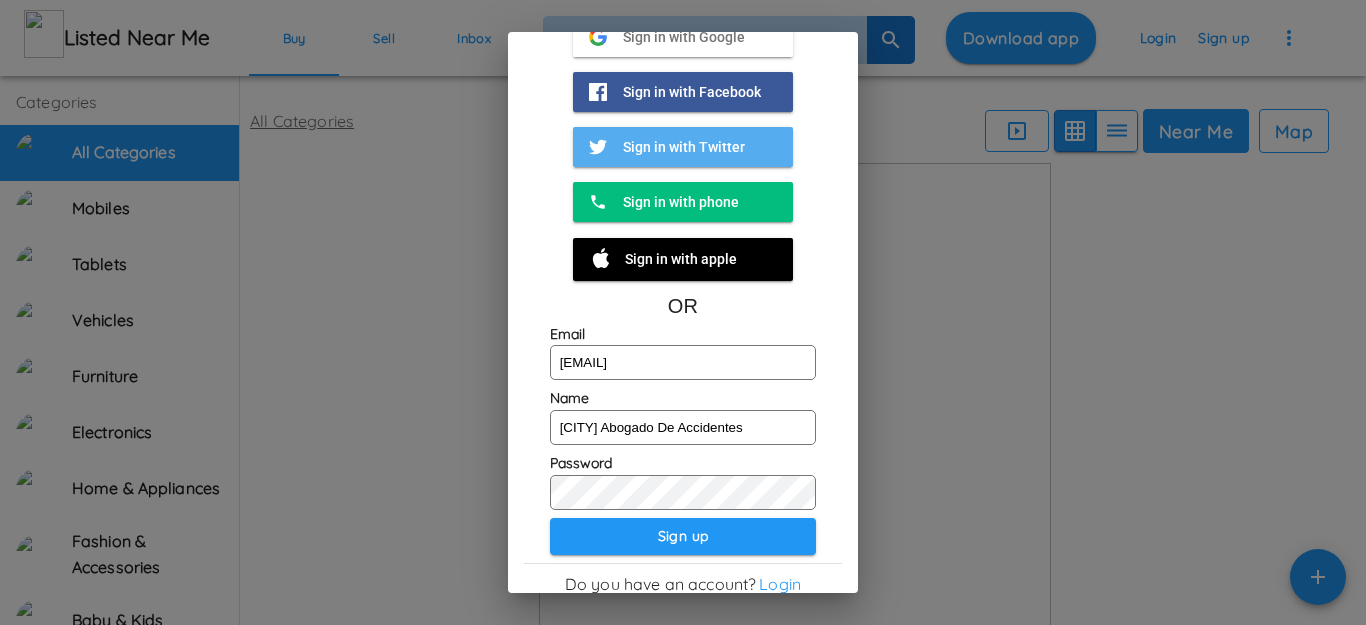 type on "bakt23433@gmail.com" 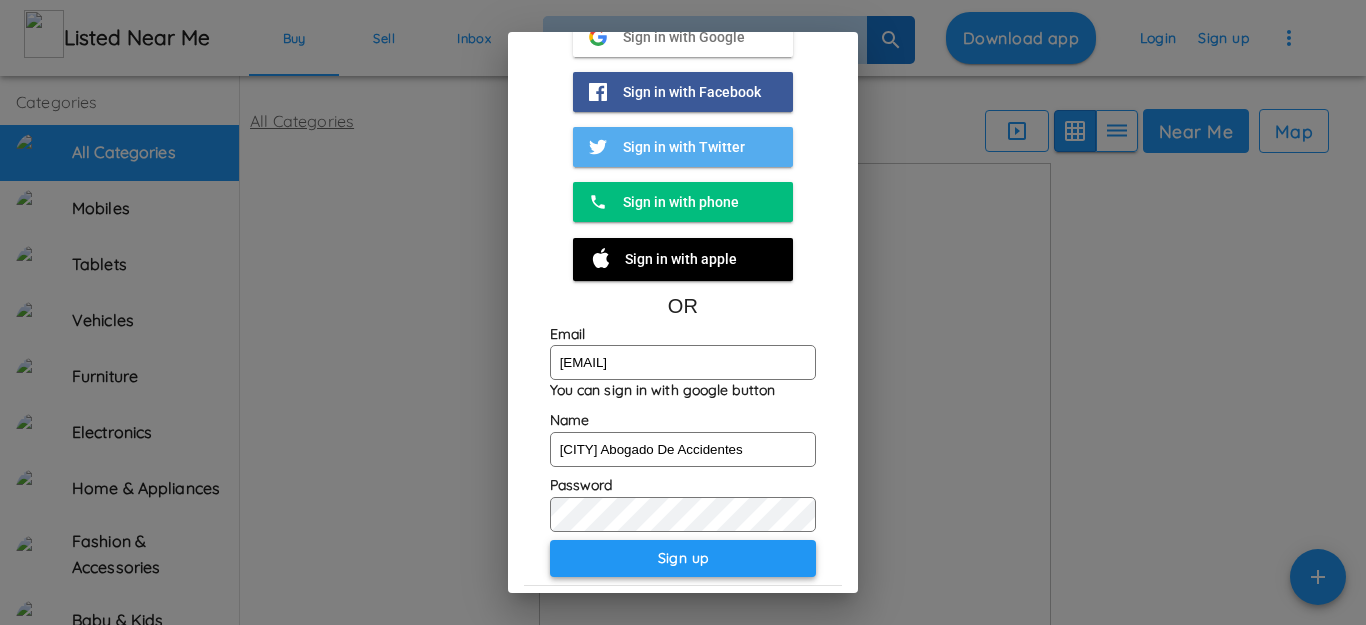 click on "Sign up" at bounding box center [683, 558] 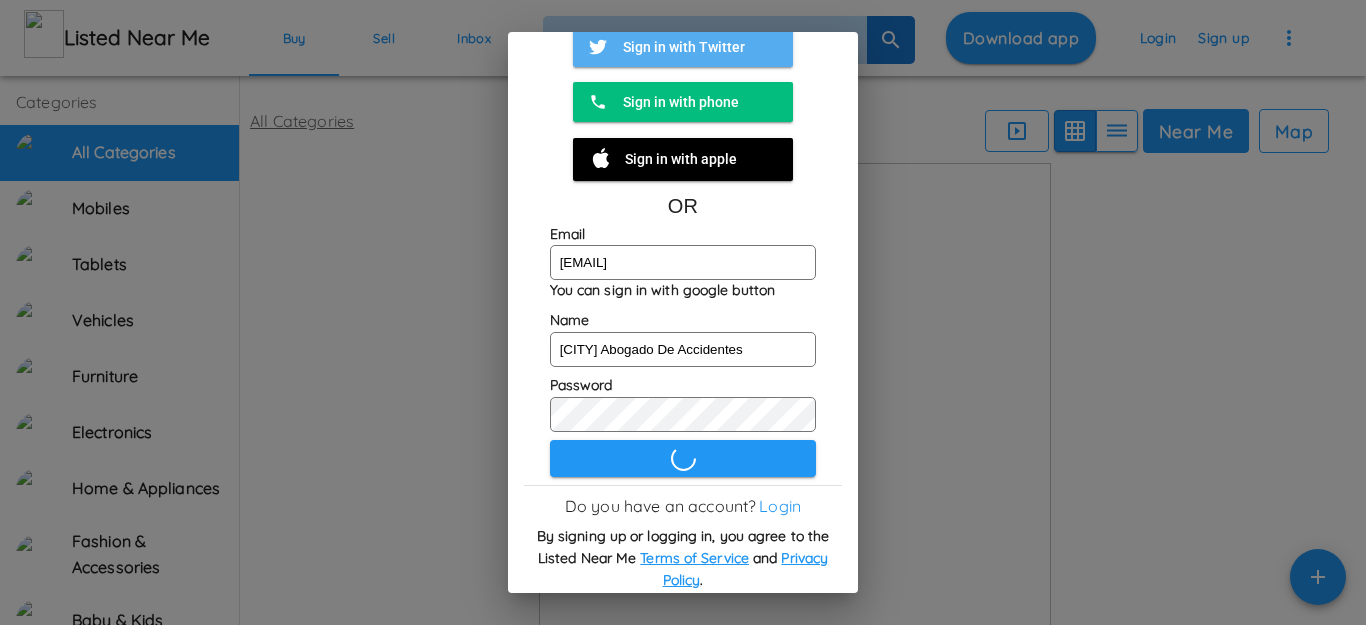 scroll, scrollTop: 207, scrollLeft: 0, axis: vertical 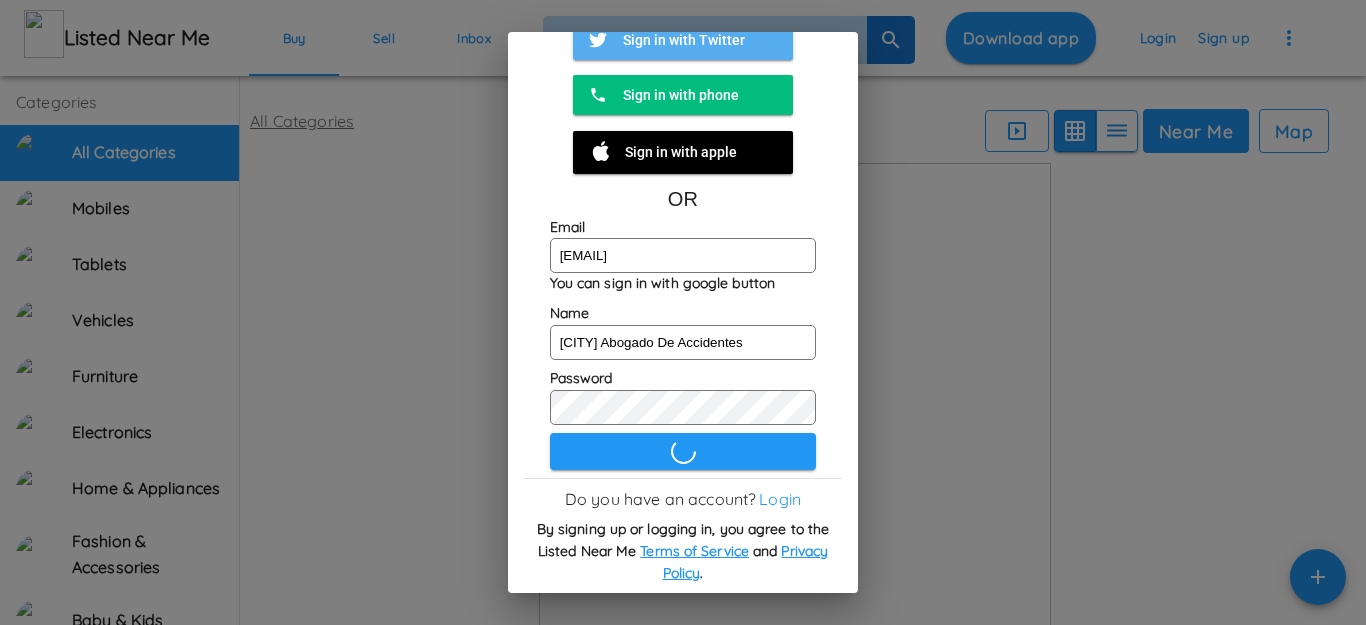 type 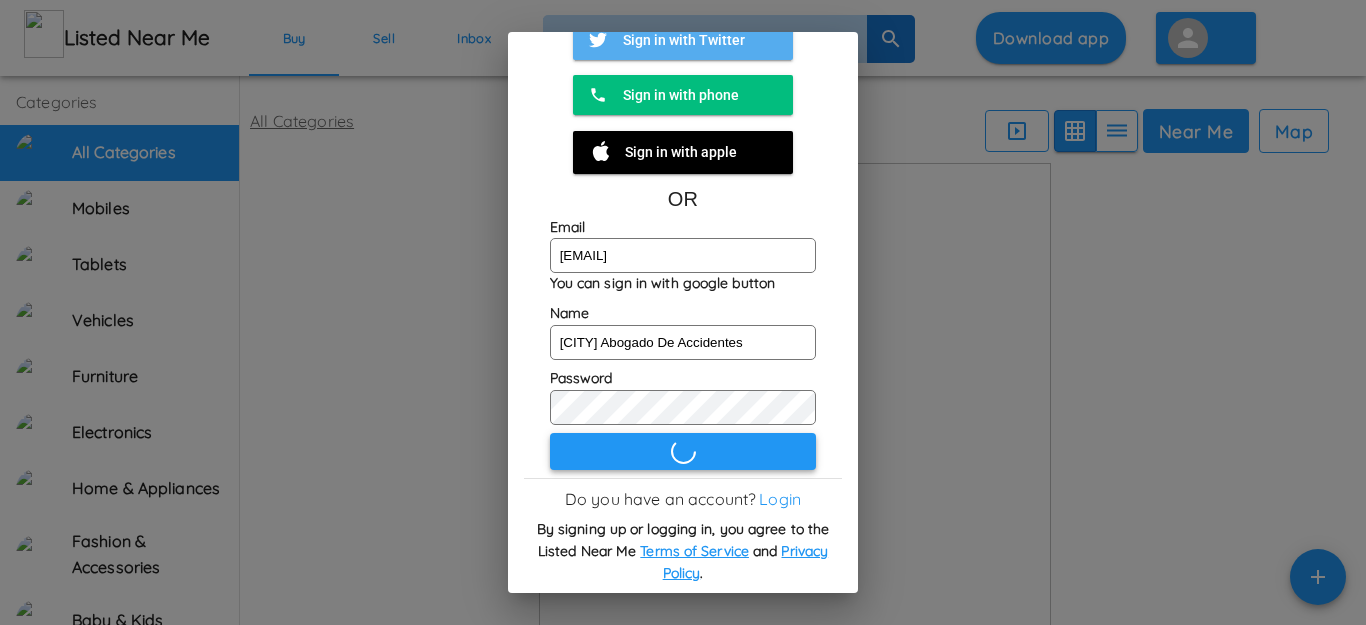 click 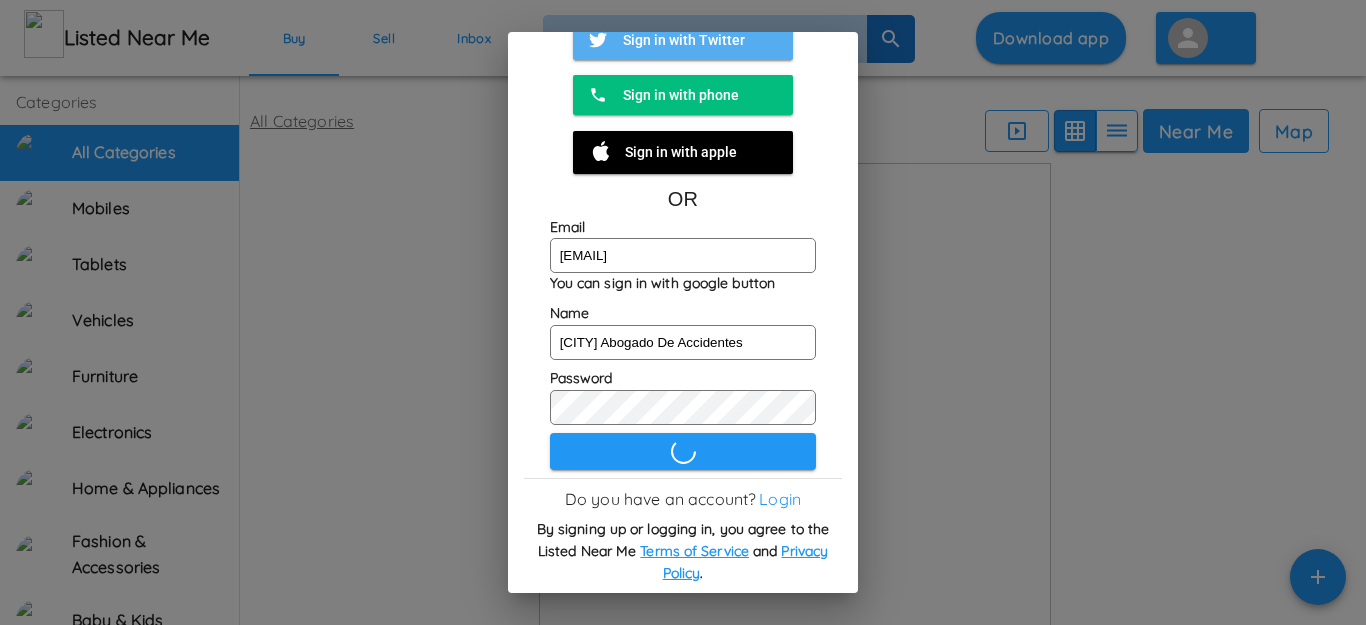 click on "bakt23433@gmail.com" at bounding box center (683, 255) 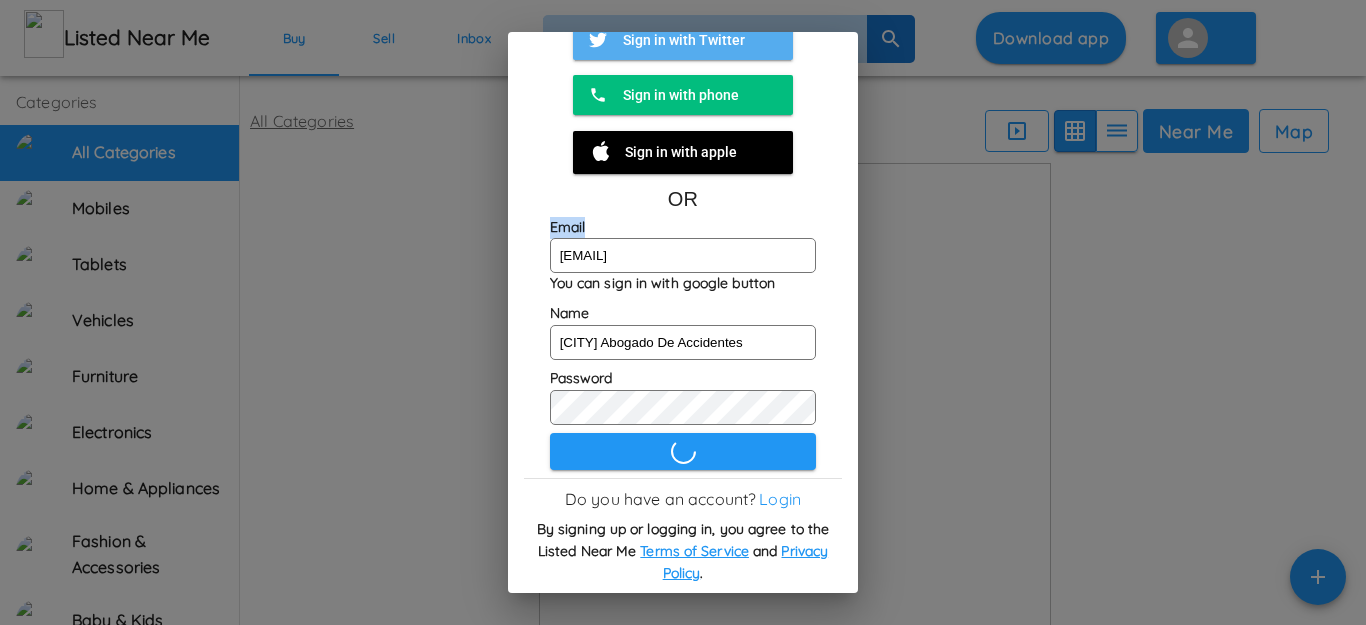 click on "Email" at bounding box center (683, 228) 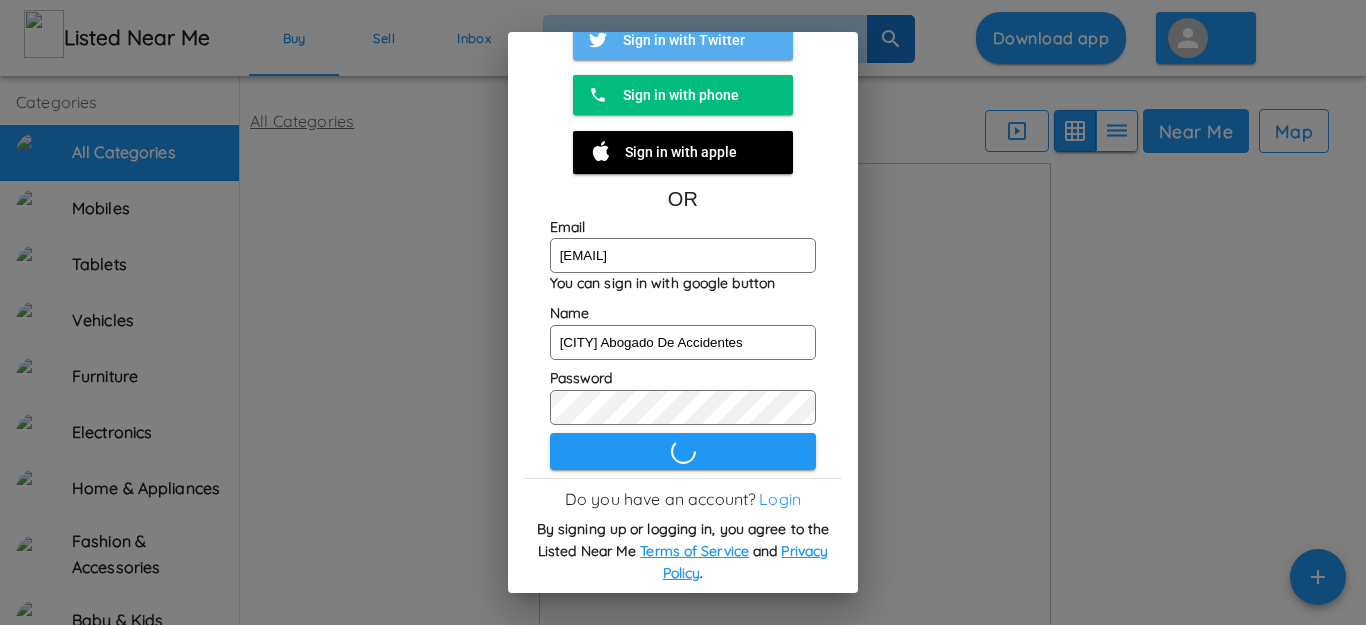click on "Name" at bounding box center (683, 314) 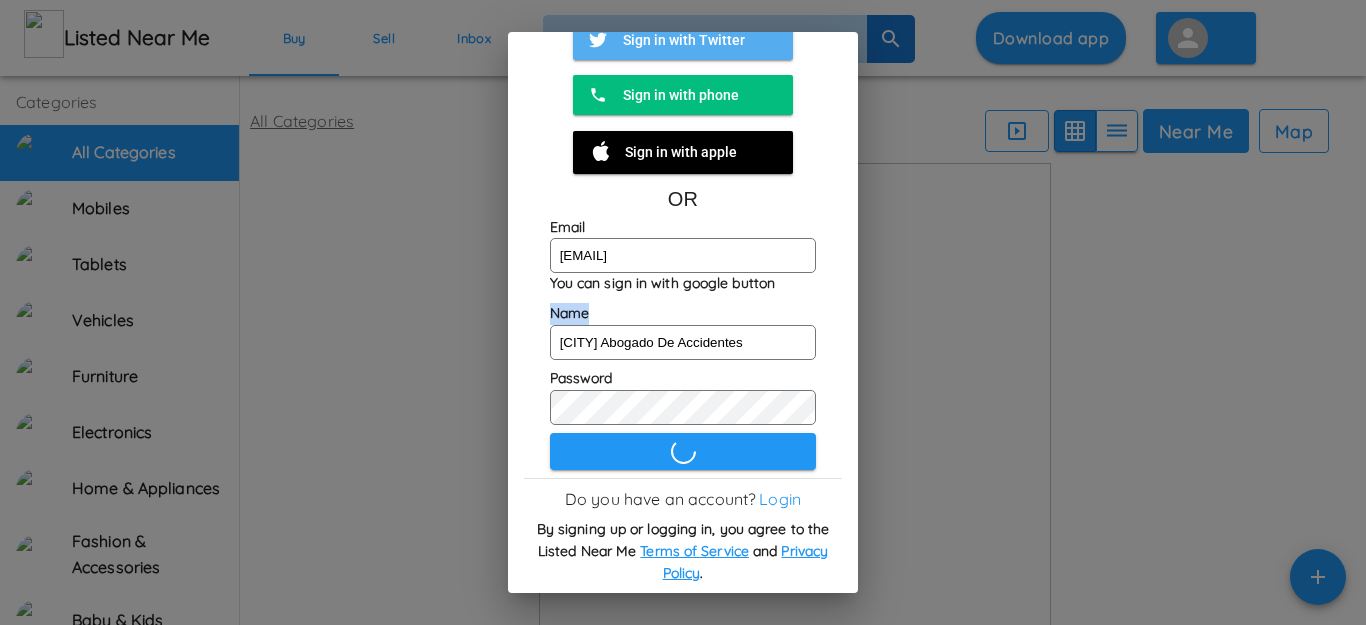 click on "Name" at bounding box center (683, 314) 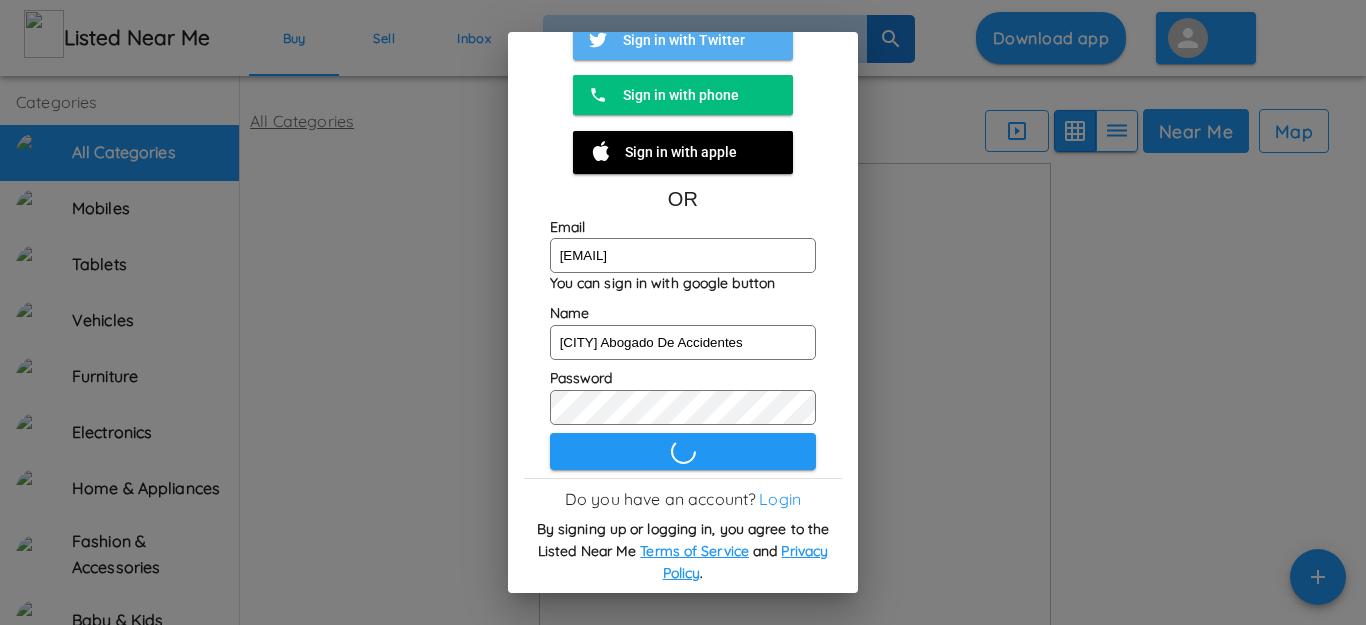 click on "You can sign in with google button" at bounding box center [683, 284] 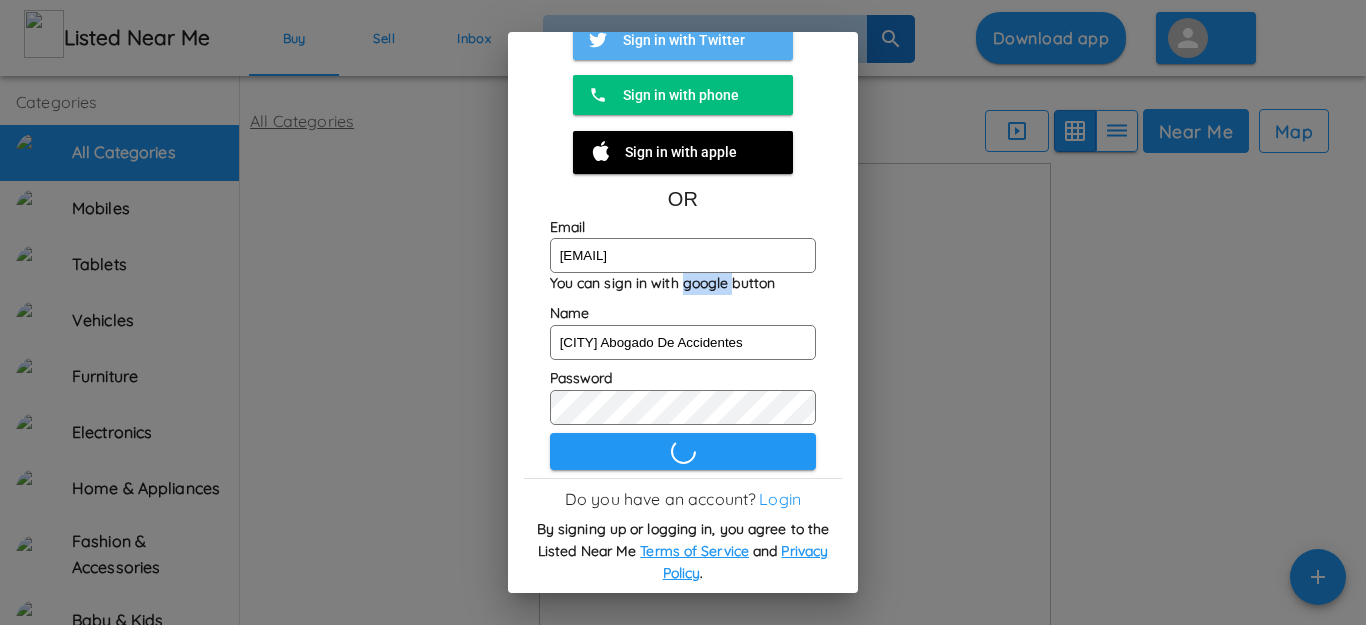 click on "You can sign in with google button" at bounding box center [683, 284] 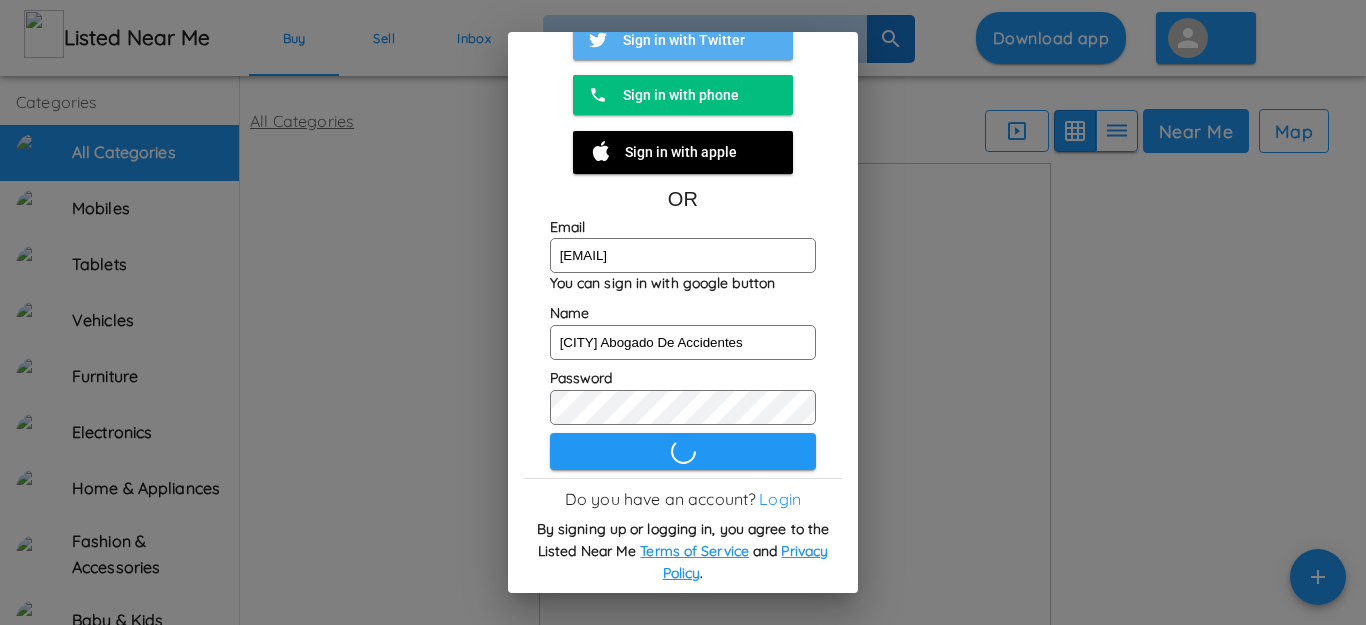 click on "bakt23433@gmail.com" at bounding box center (683, 255) 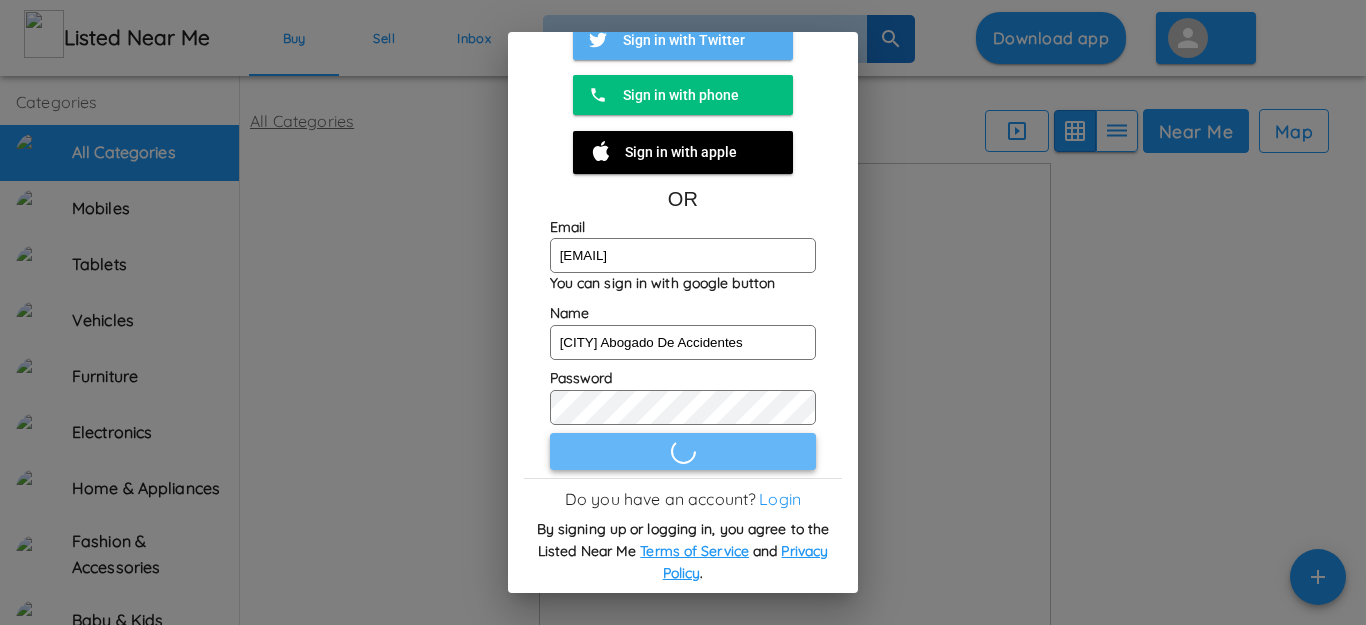 click 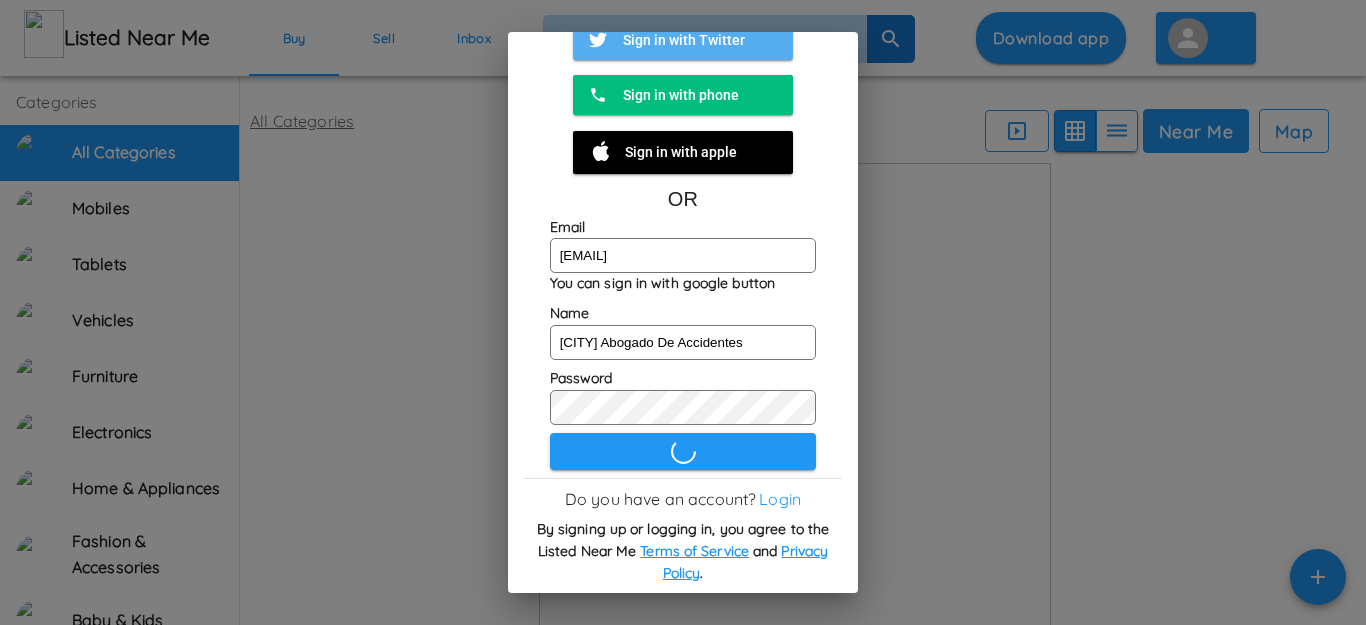 click on "Email" at bounding box center [683, 228] 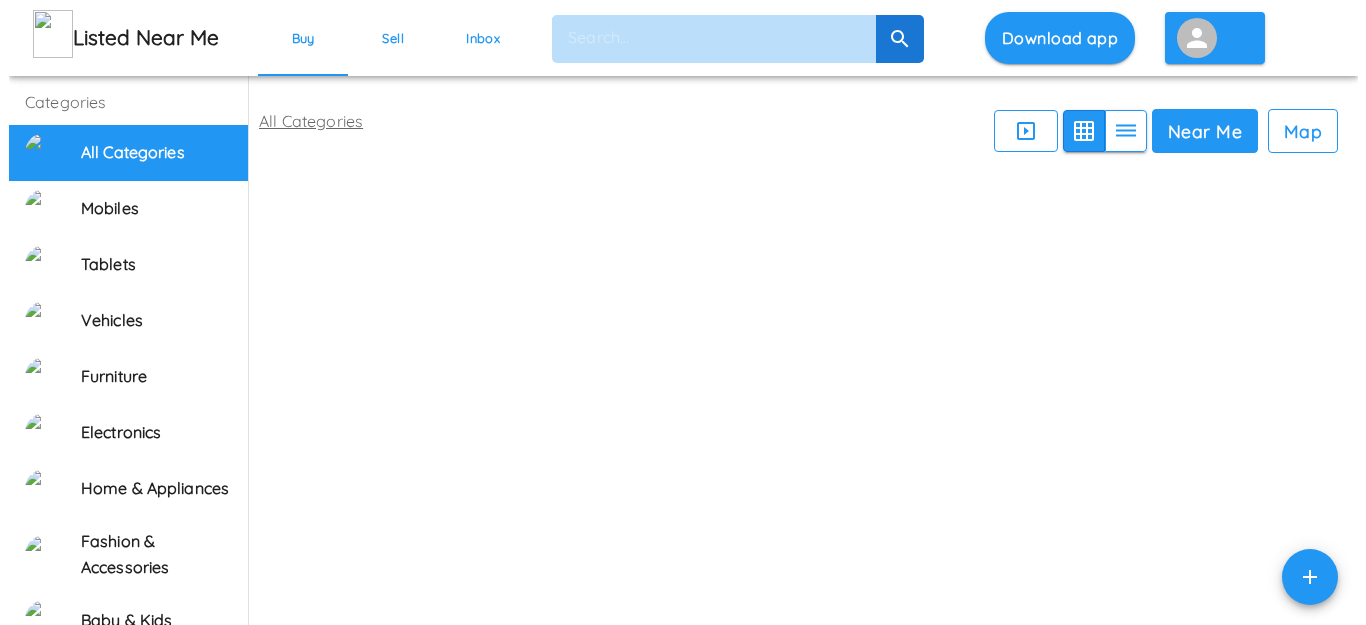 scroll, scrollTop: 0, scrollLeft: 0, axis: both 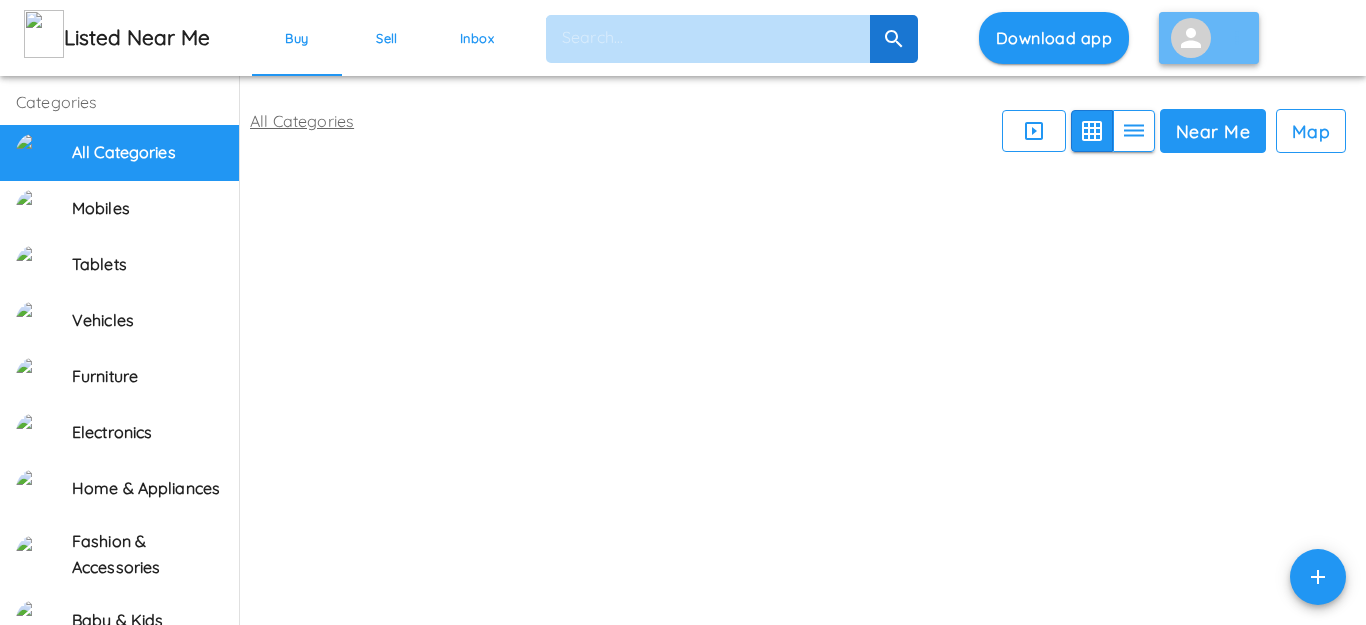 click 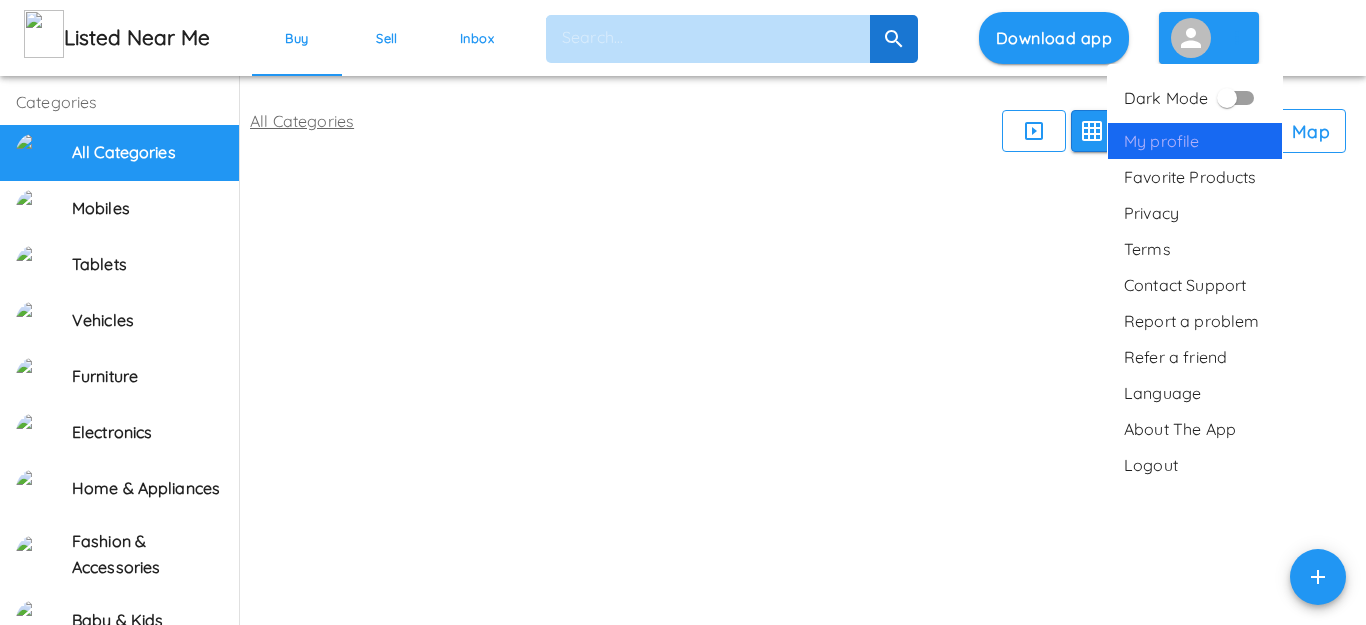 click on "My profile" at bounding box center [1195, 141] 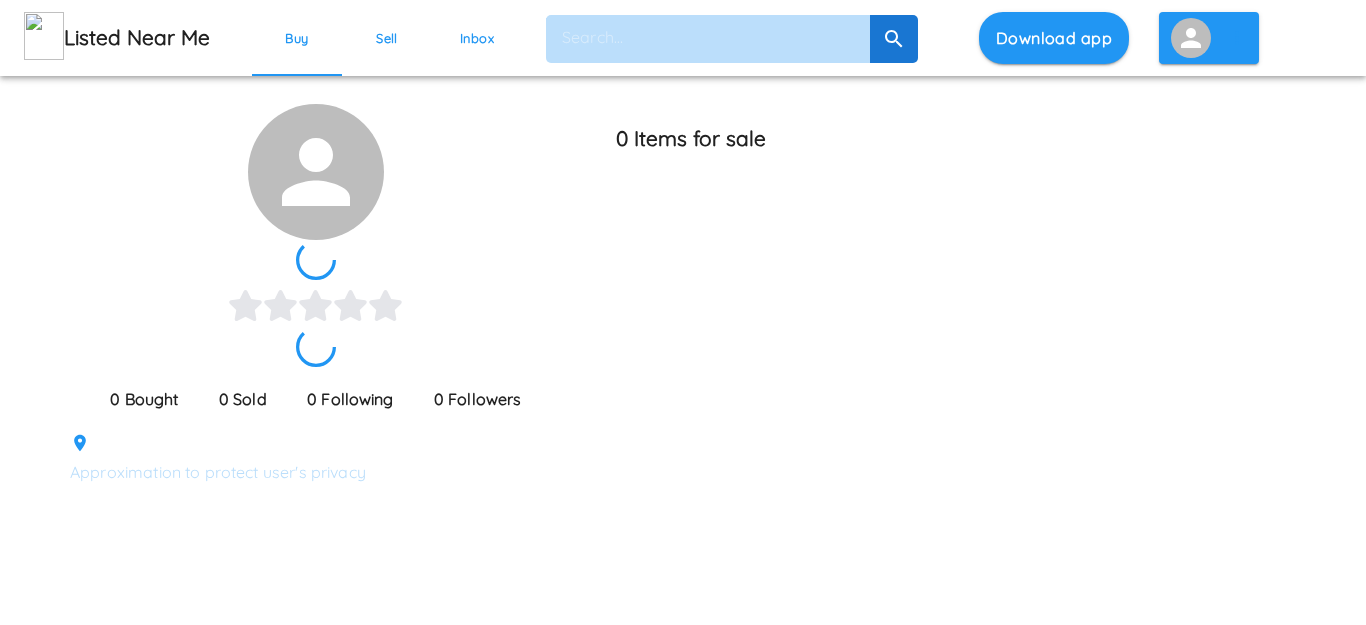 type 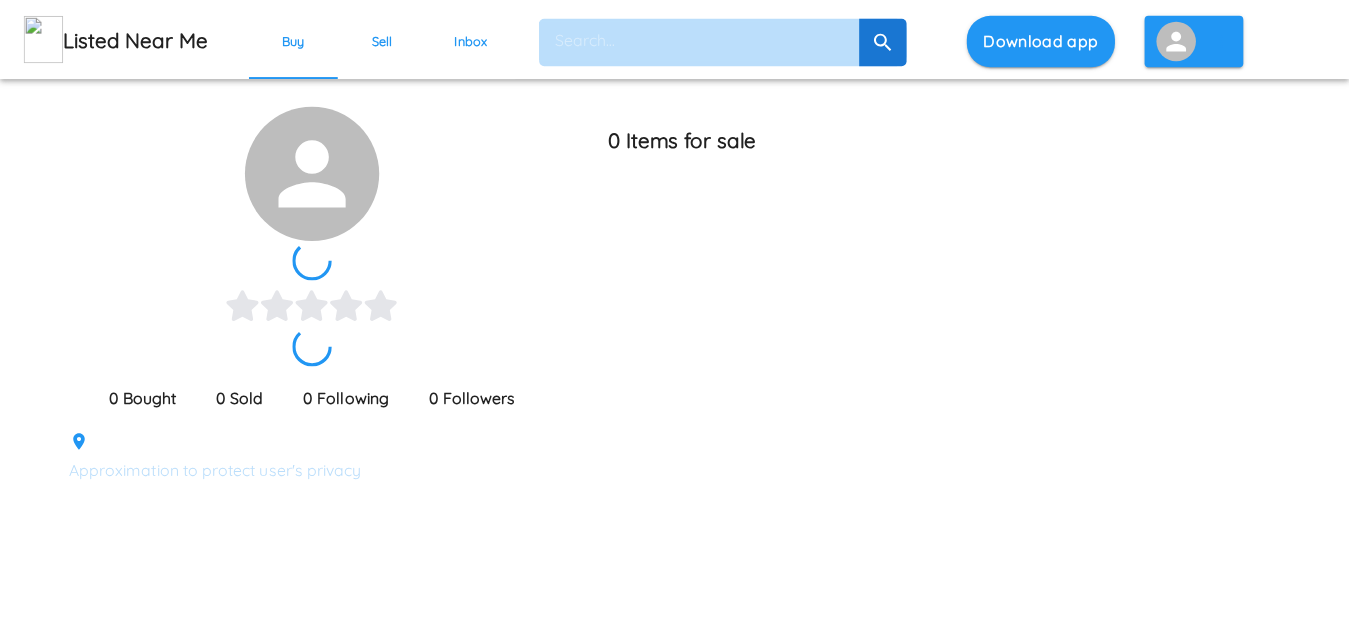 scroll, scrollTop: 0, scrollLeft: 0, axis: both 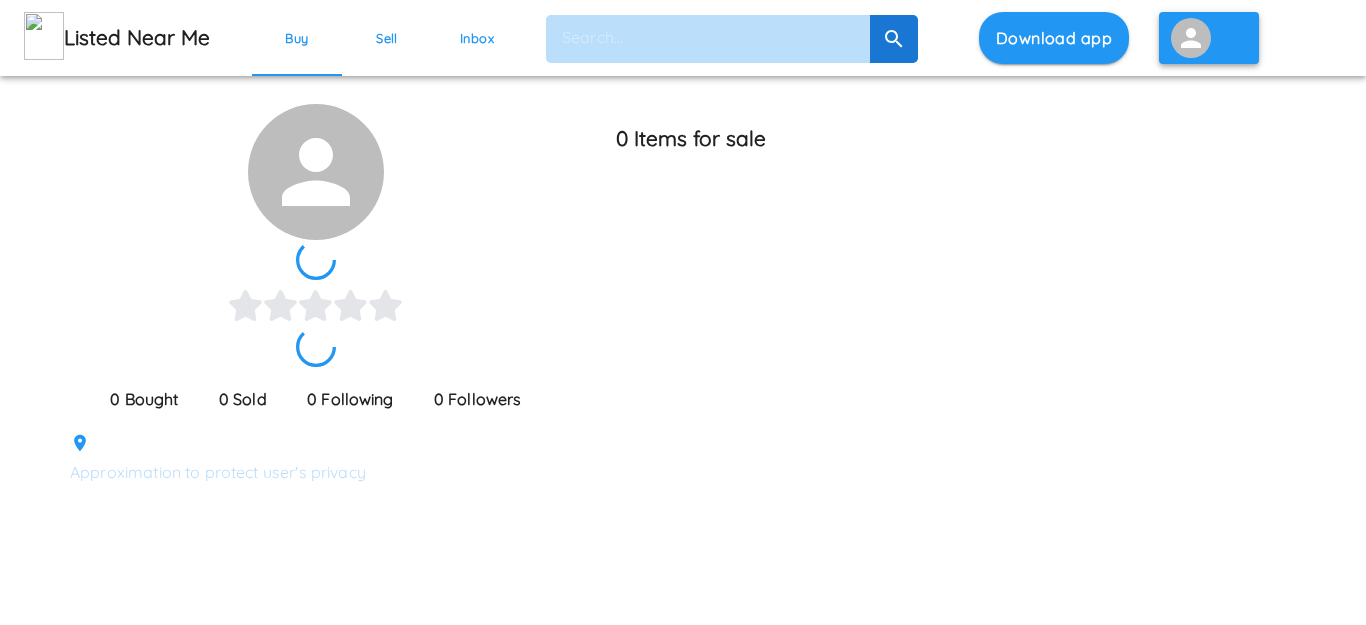 click 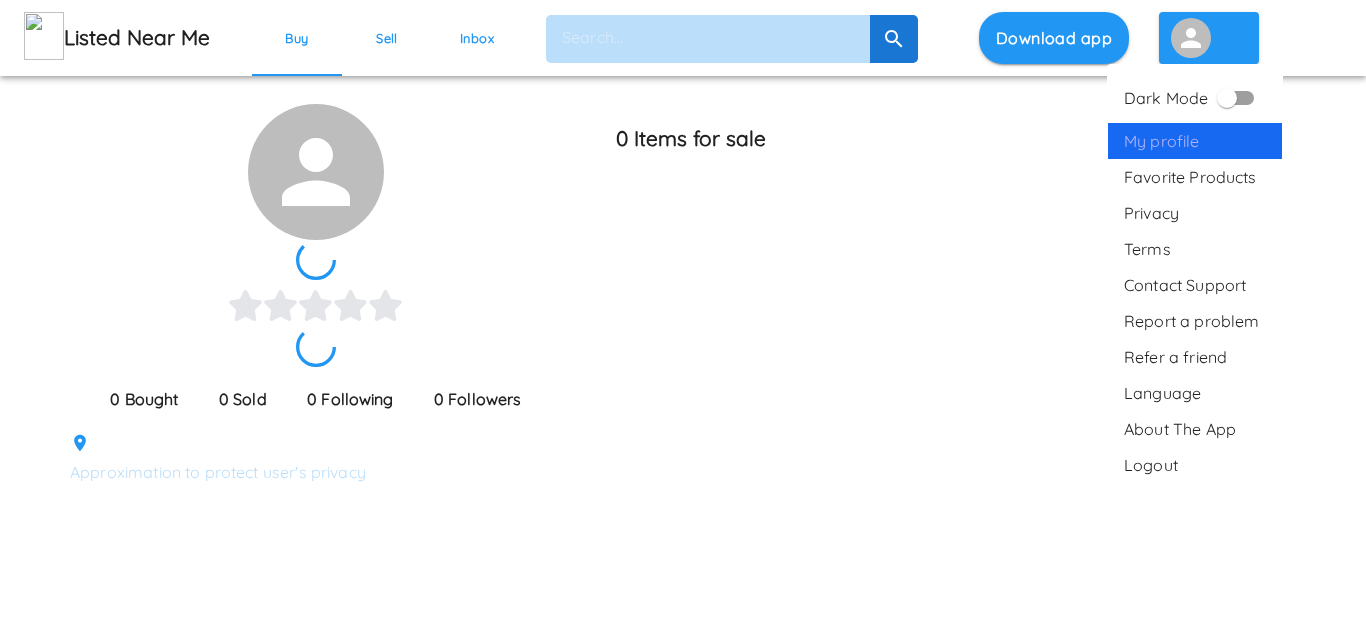 click on "My profile" at bounding box center [1195, 141] 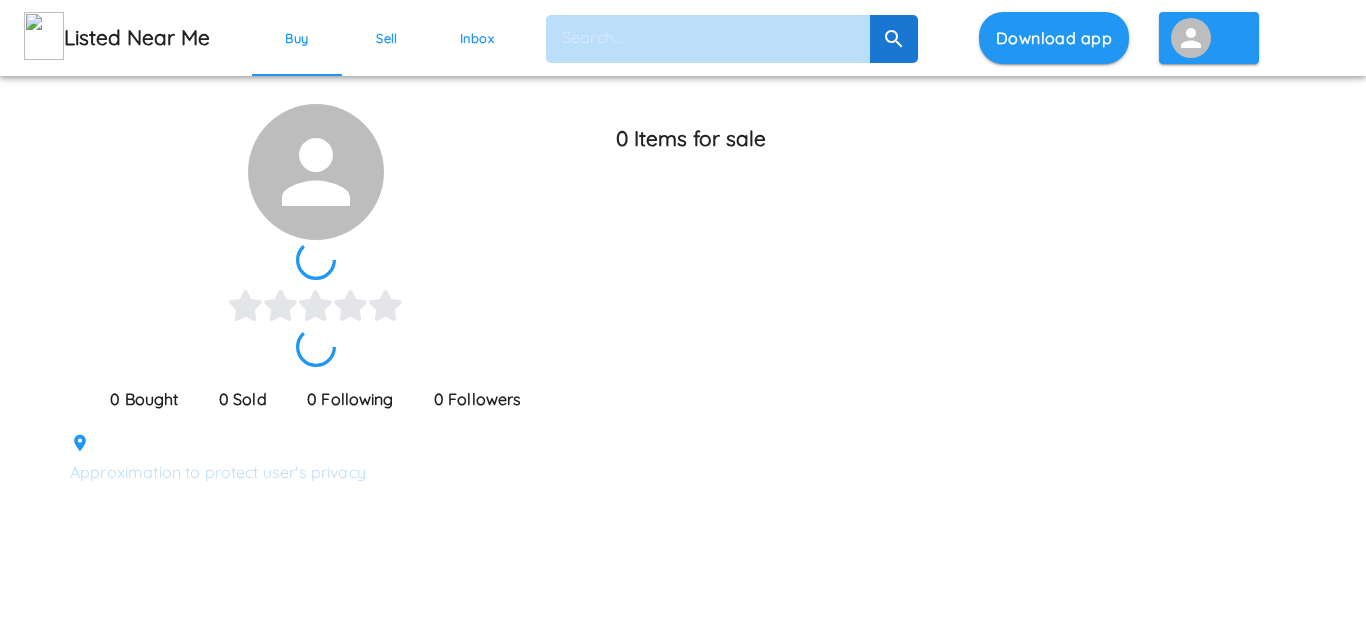 type 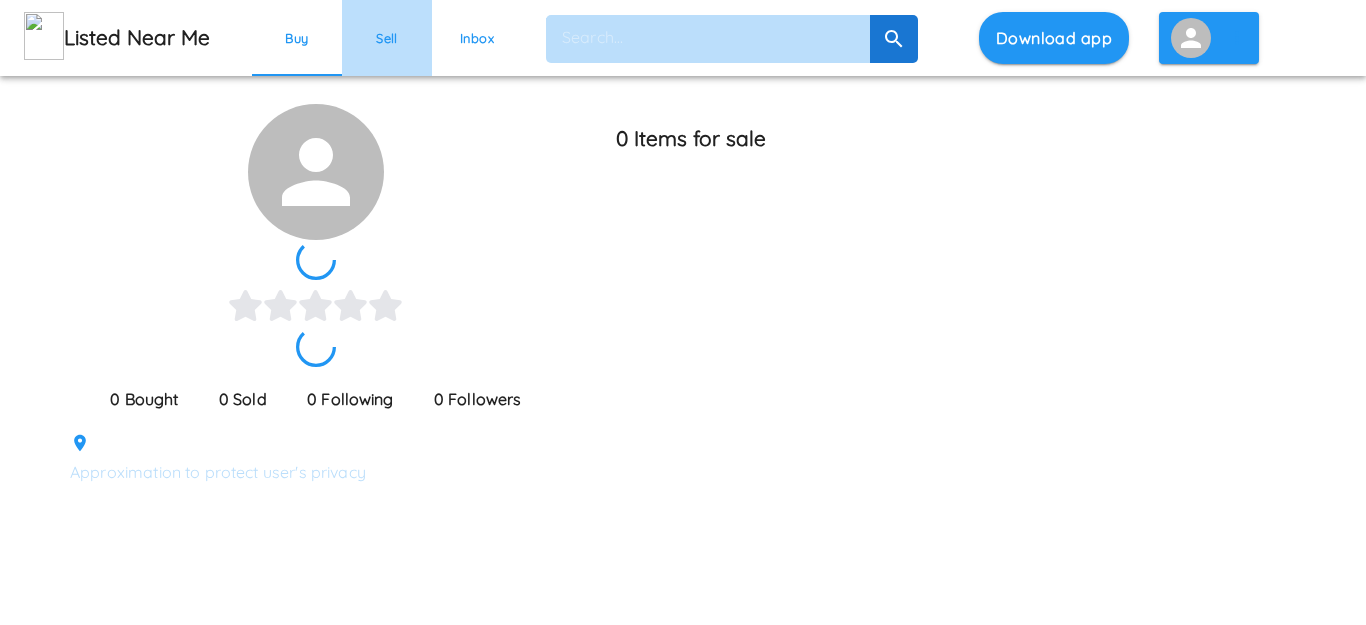 click on "Sell" at bounding box center (387, 38) 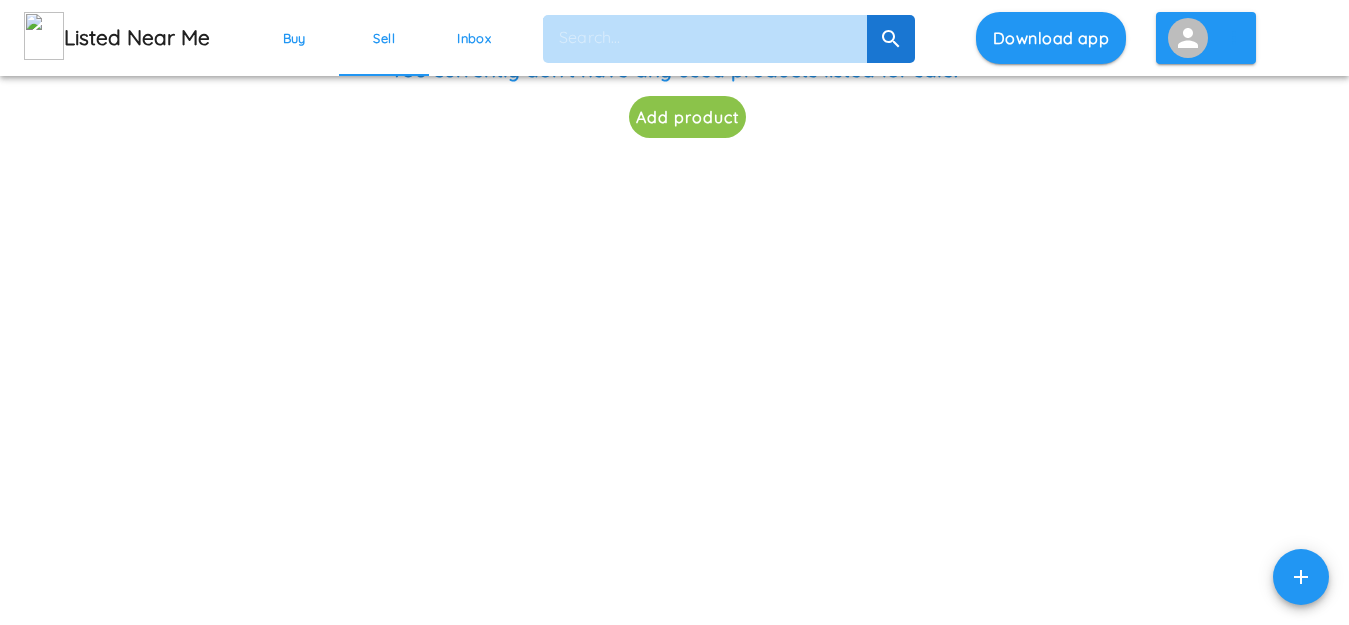 click on "Buy" at bounding box center [294, 38] 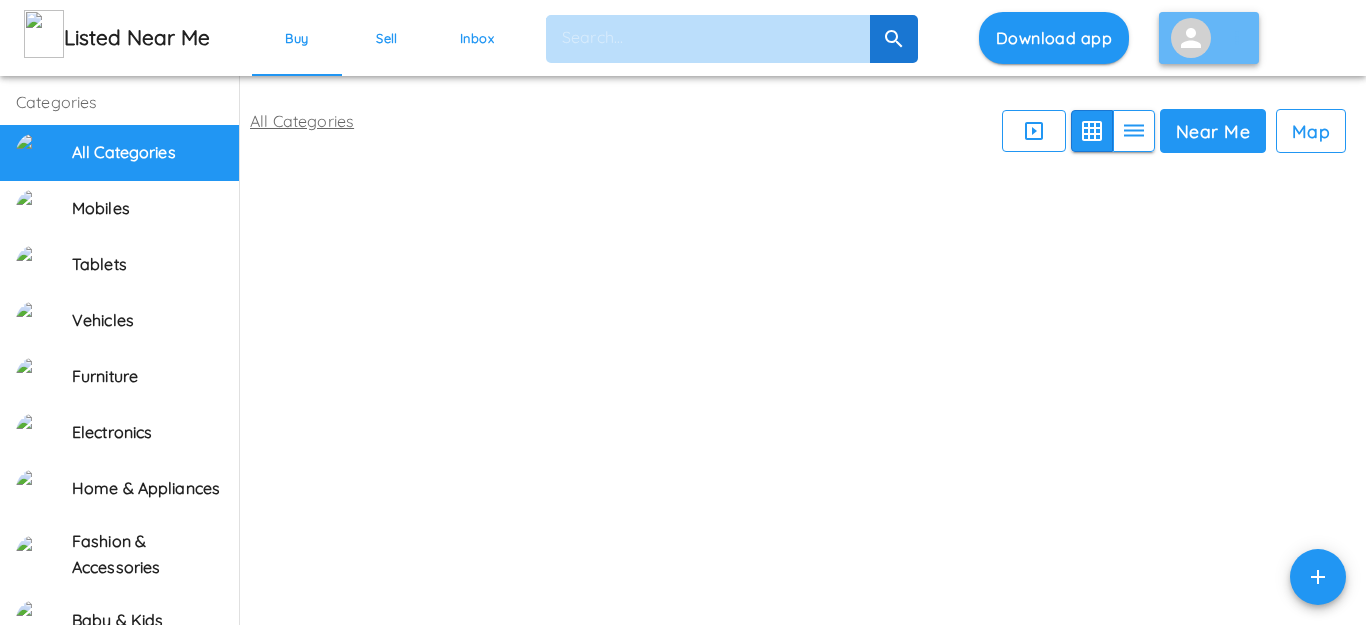 click 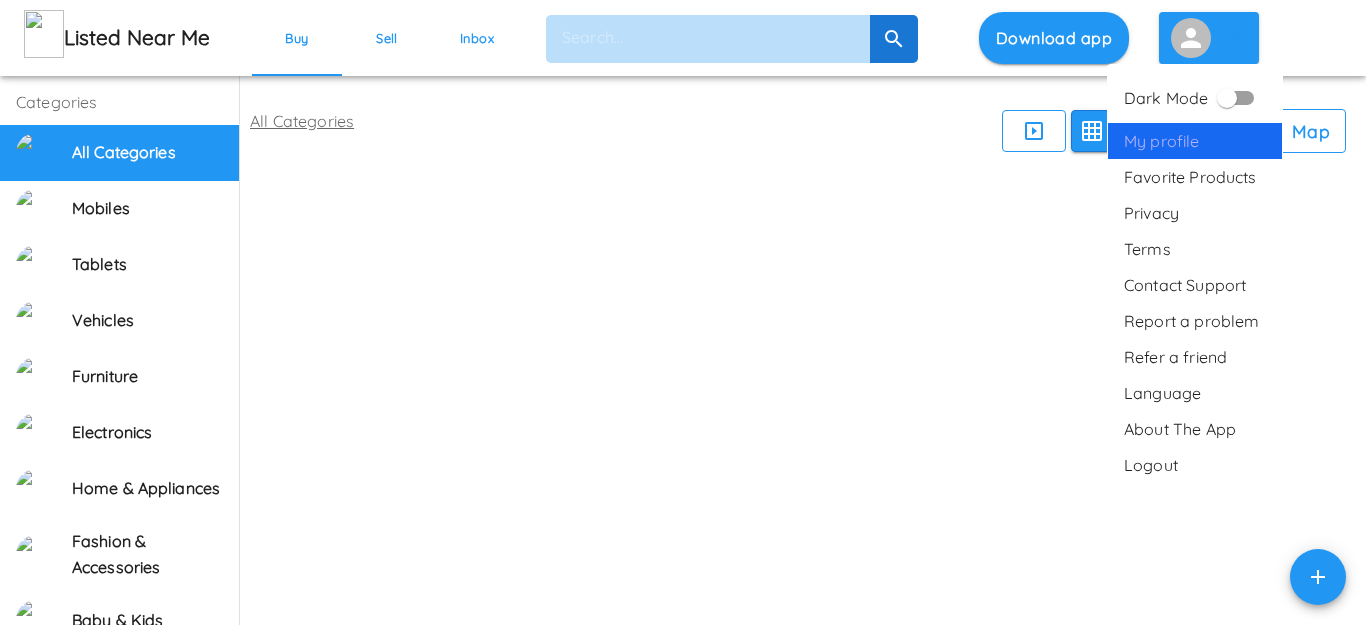click on "My profile" at bounding box center (1195, 141) 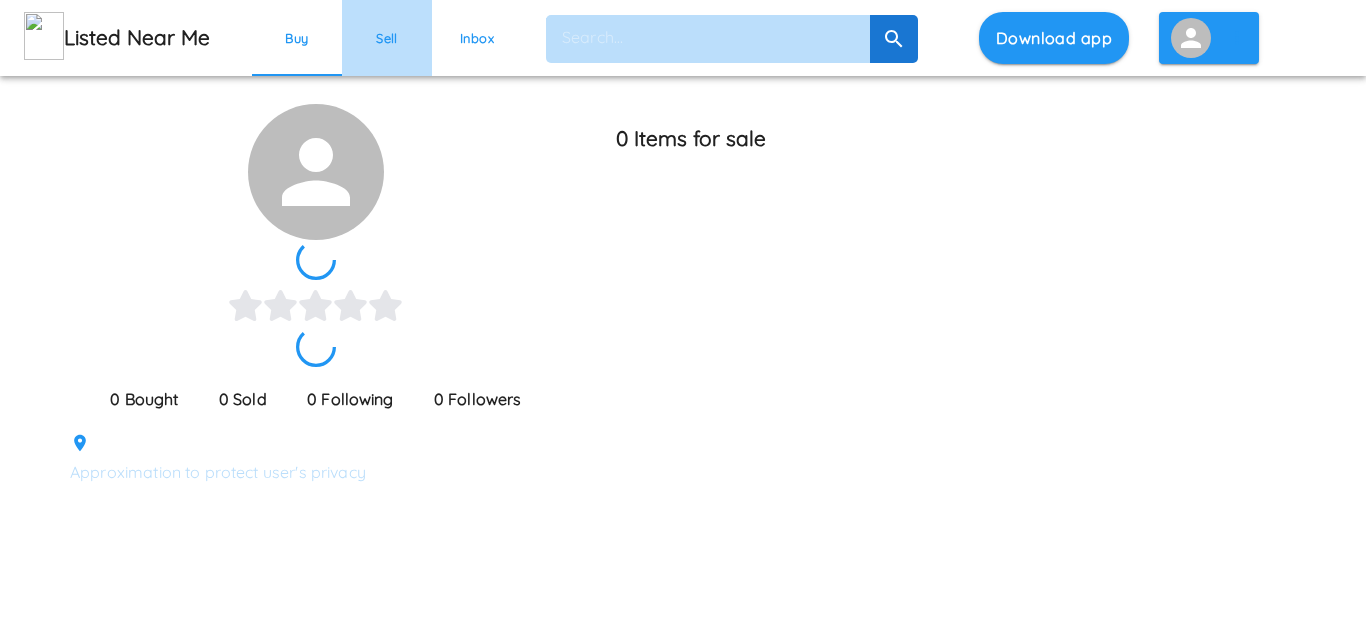click on "Sell" at bounding box center [387, 38] 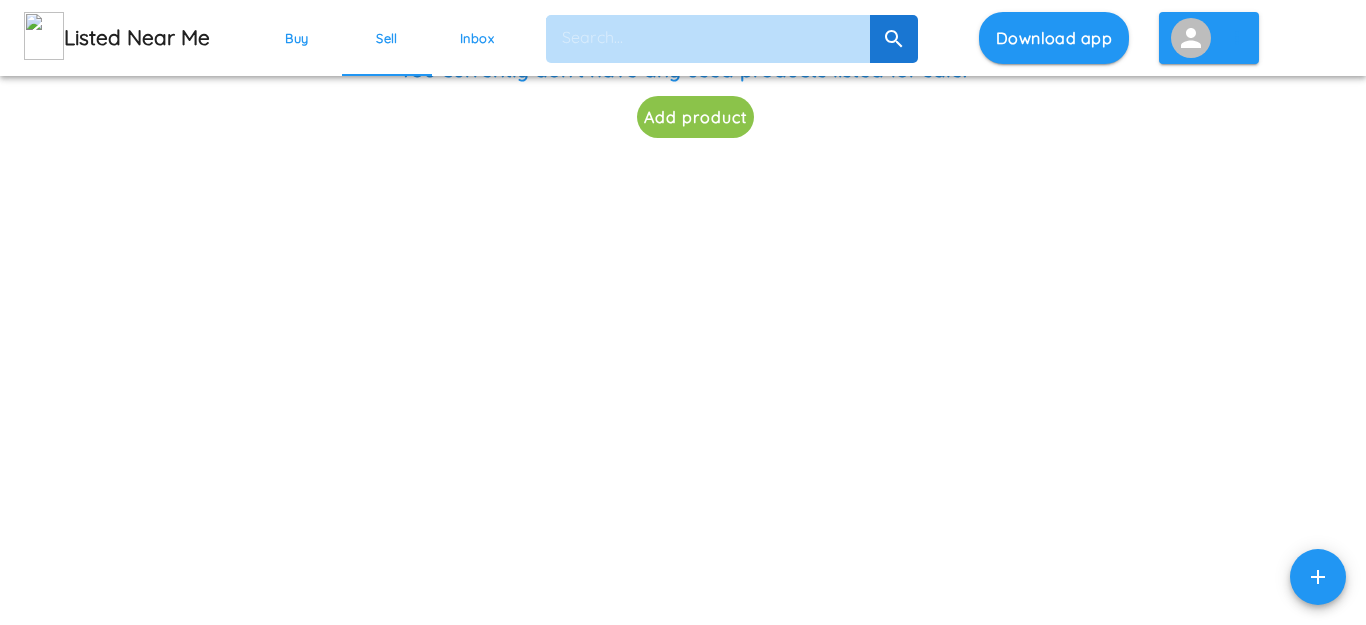 click on "You currently don’t have any used products listed for sale. Add product You currently don’t have any used products listed for sale. Add product" at bounding box center [683, 132] 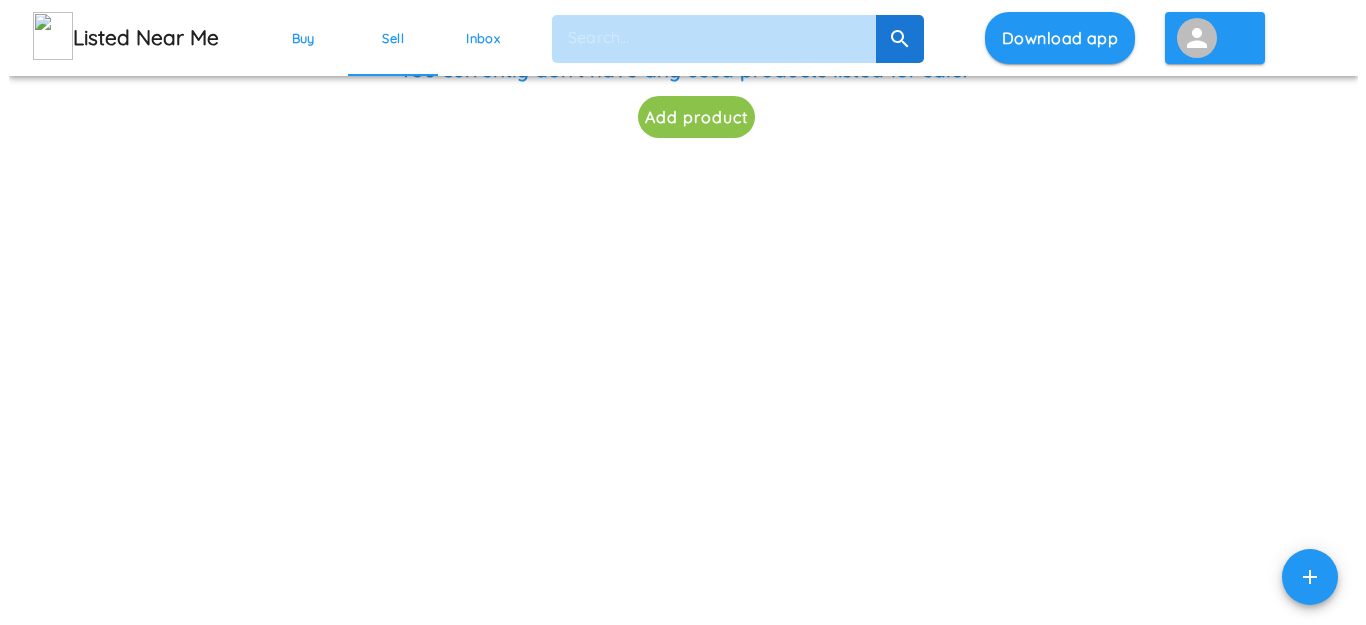 scroll, scrollTop: 80, scrollLeft: 0, axis: vertical 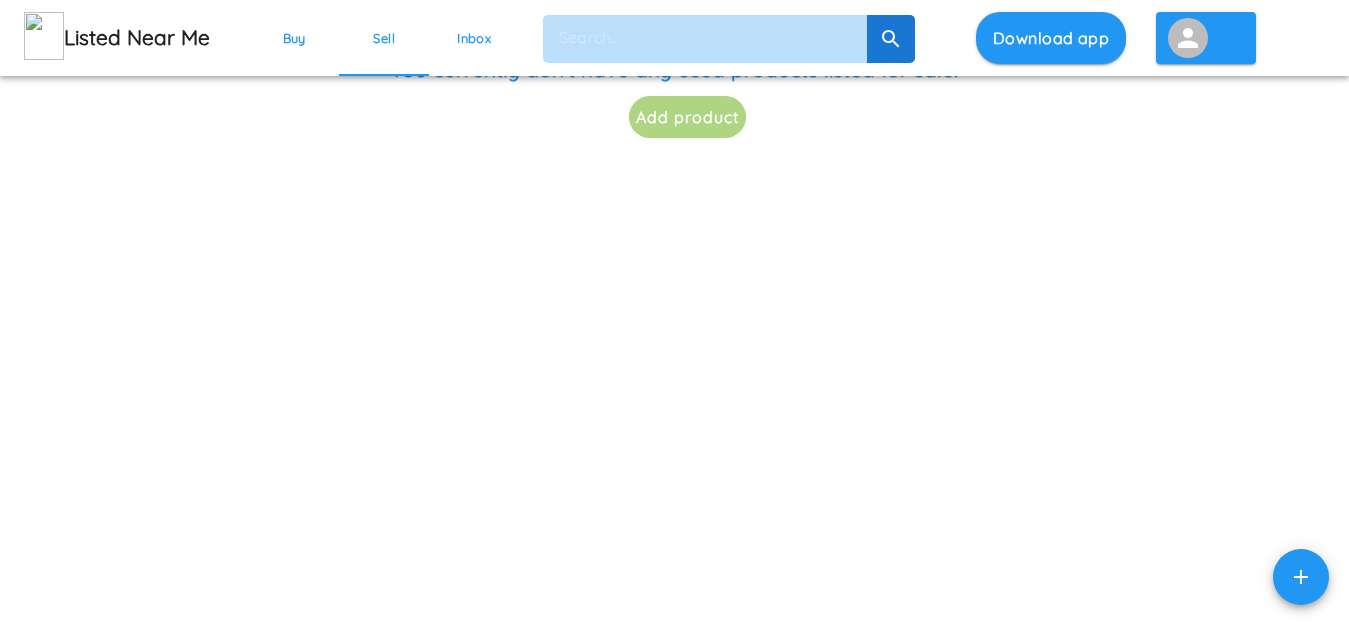 click on "Add product" at bounding box center (687, 117) 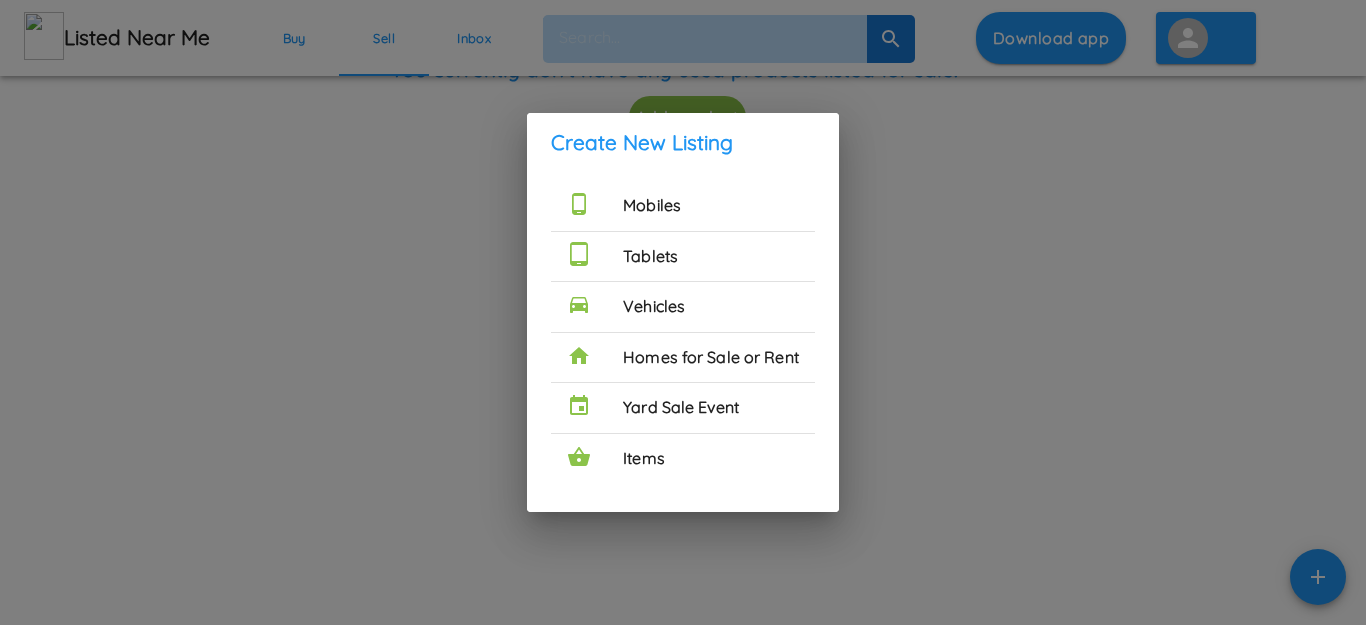 click on "Items" at bounding box center (711, 459) 